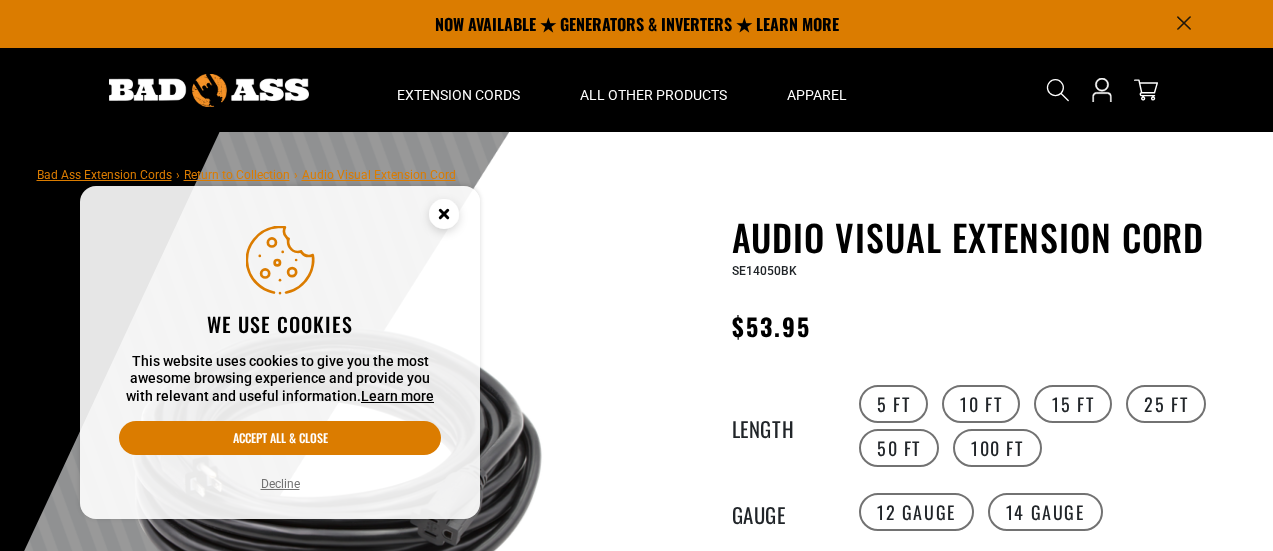 scroll, scrollTop: 0, scrollLeft: 0, axis: both 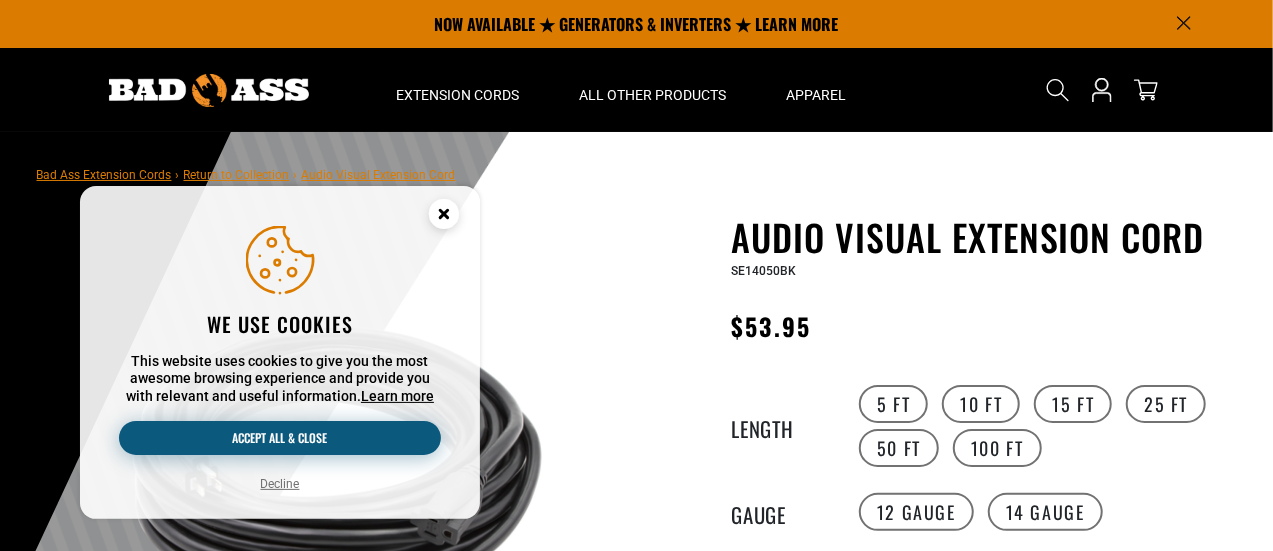 click on "Accept all & close" at bounding box center (280, 438) 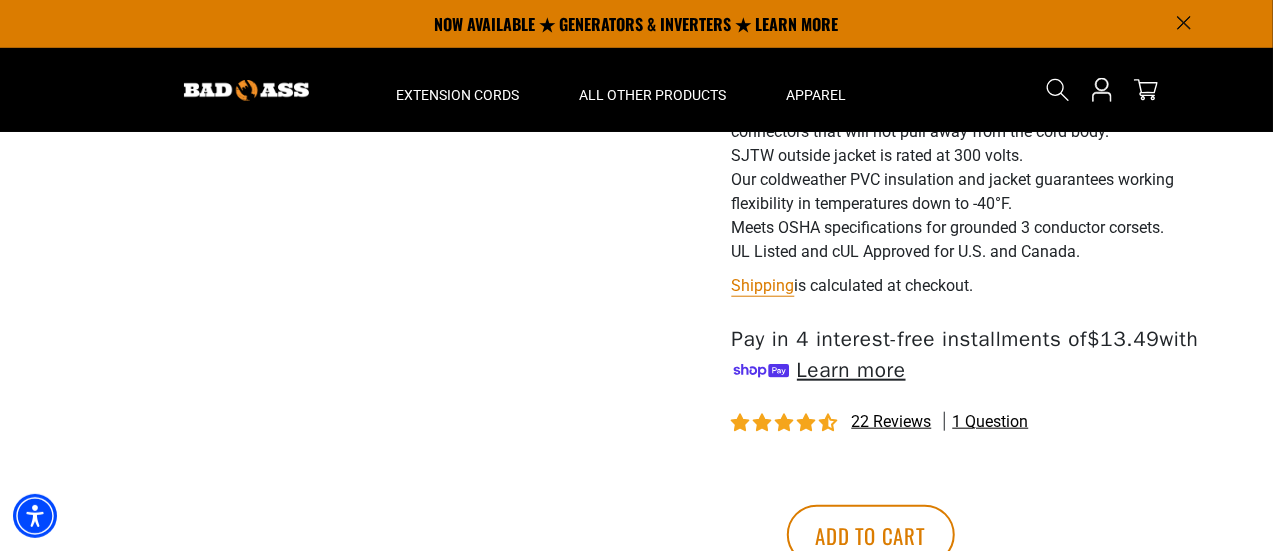scroll, scrollTop: 840, scrollLeft: 0, axis: vertical 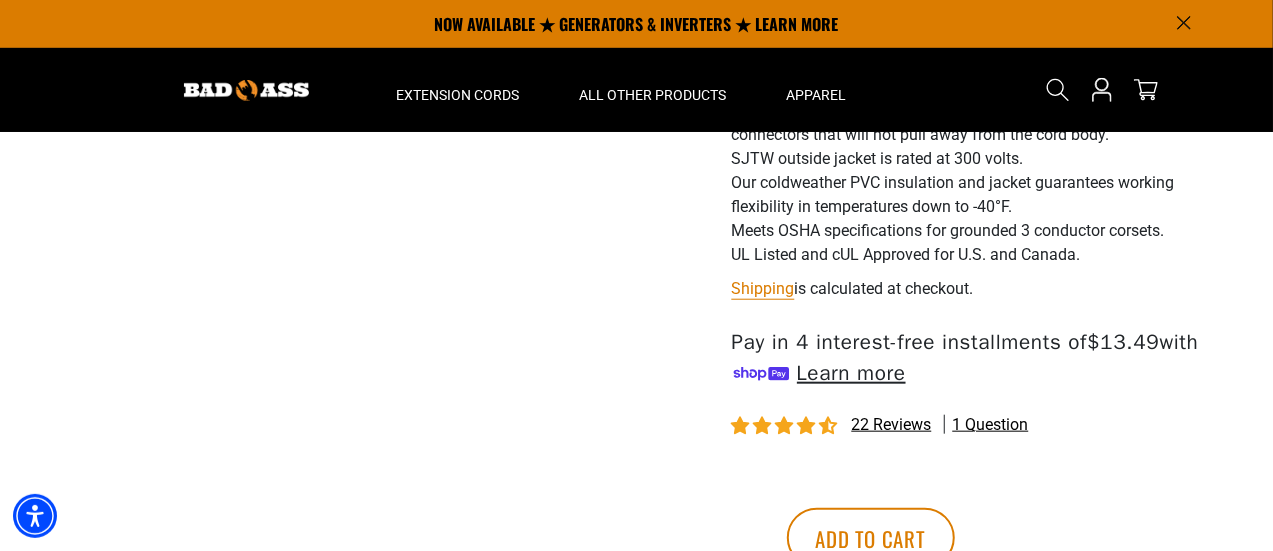 click on "22 reviews" at bounding box center (892, 424) 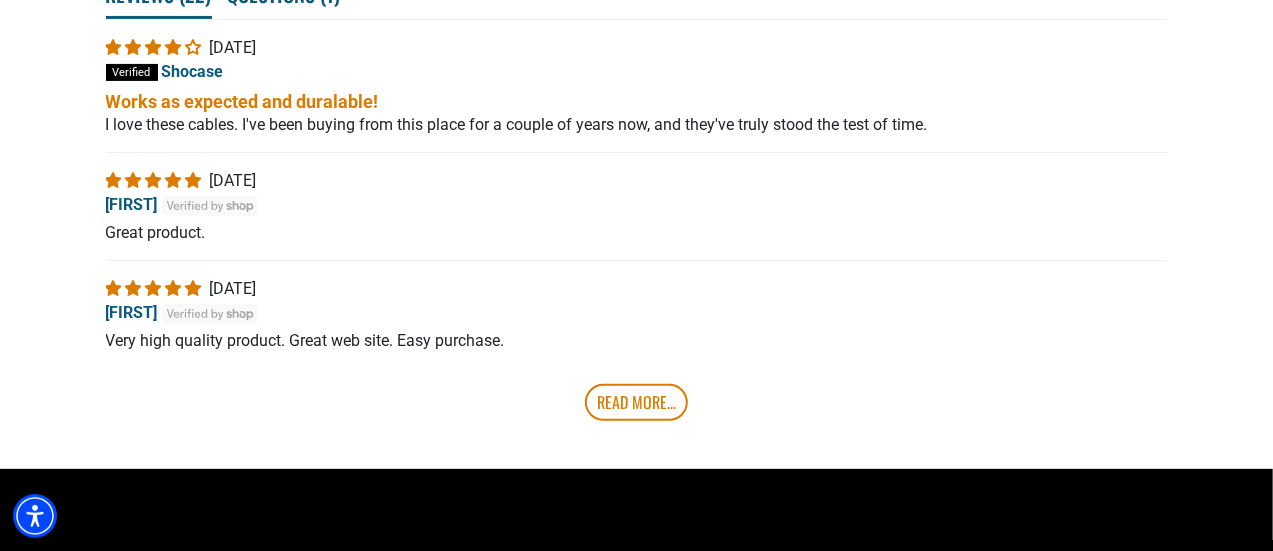 scroll, scrollTop: 4035, scrollLeft: 0, axis: vertical 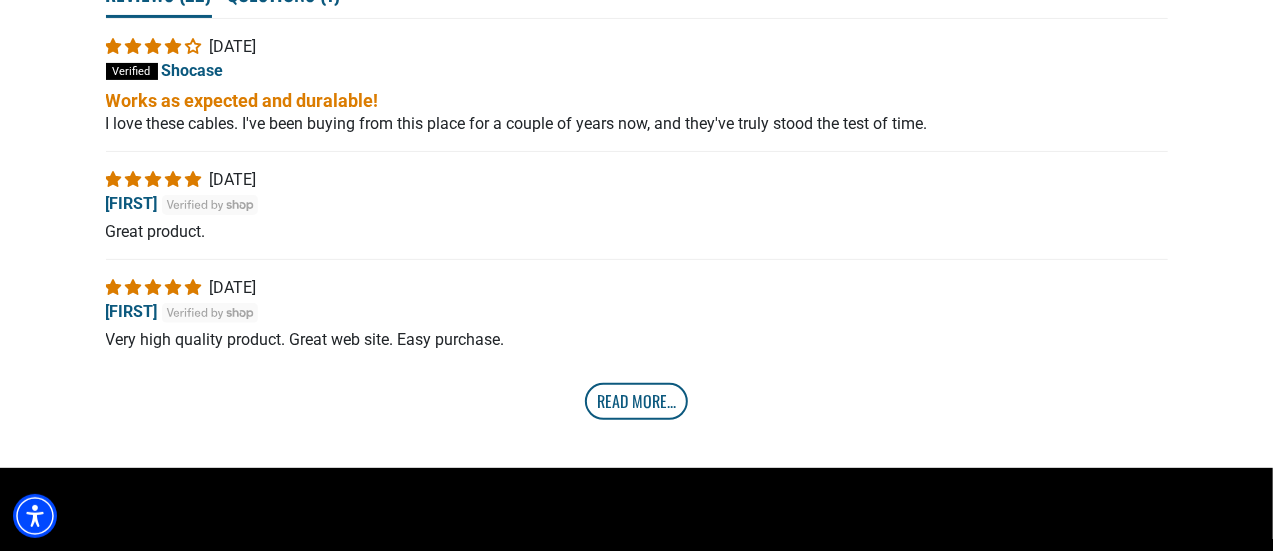 click on "Read More..." at bounding box center [636, 401] 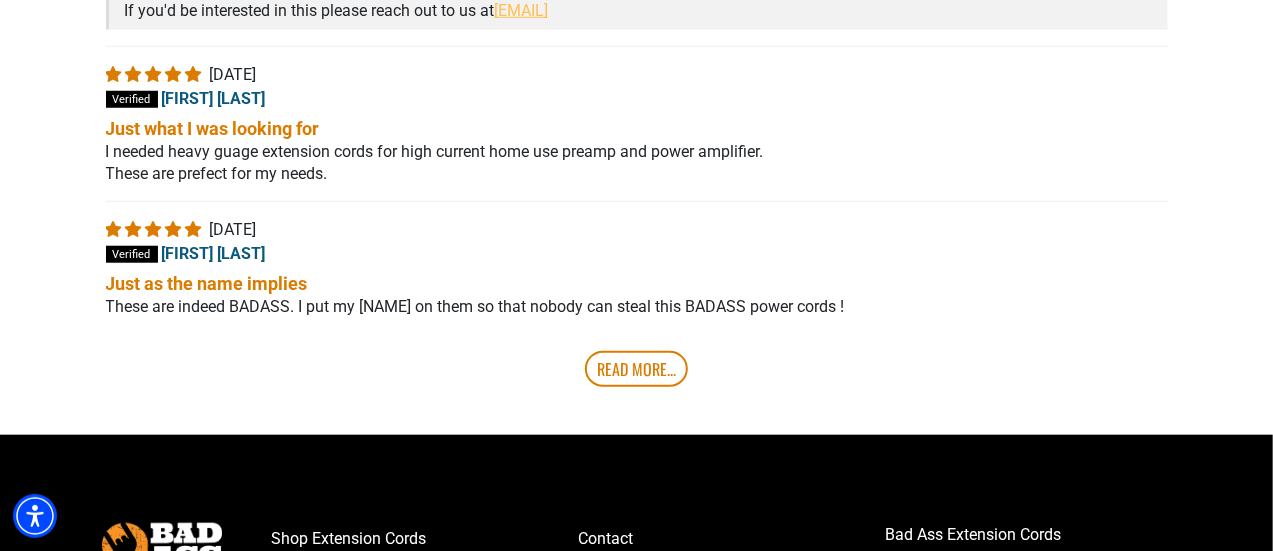scroll, scrollTop: 4670, scrollLeft: 0, axis: vertical 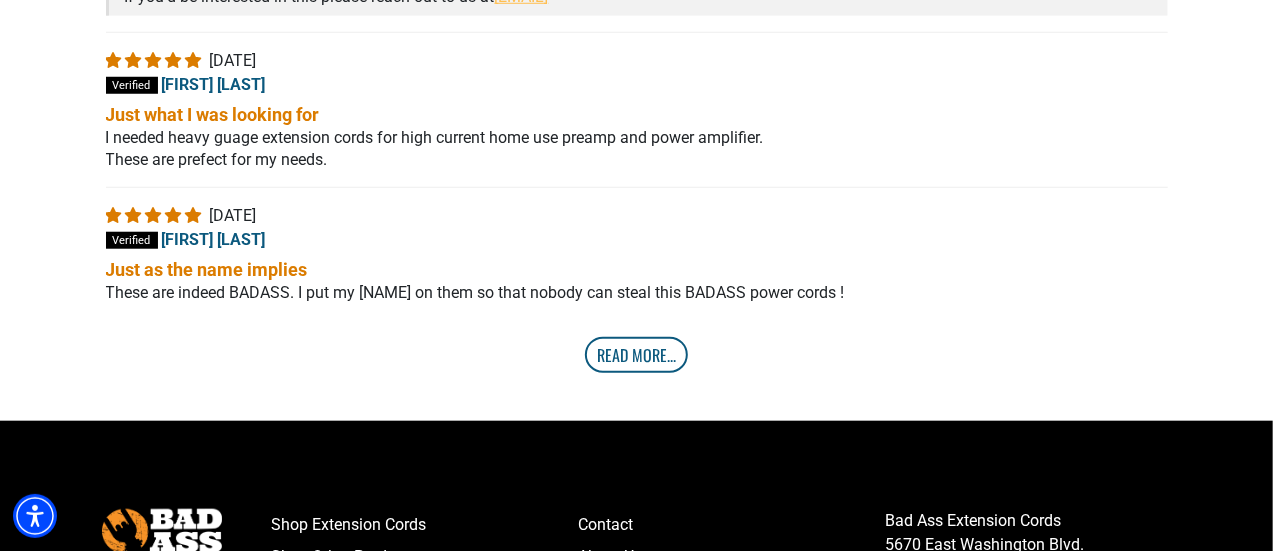 click on "Read More..." at bounding box center [636, 355] 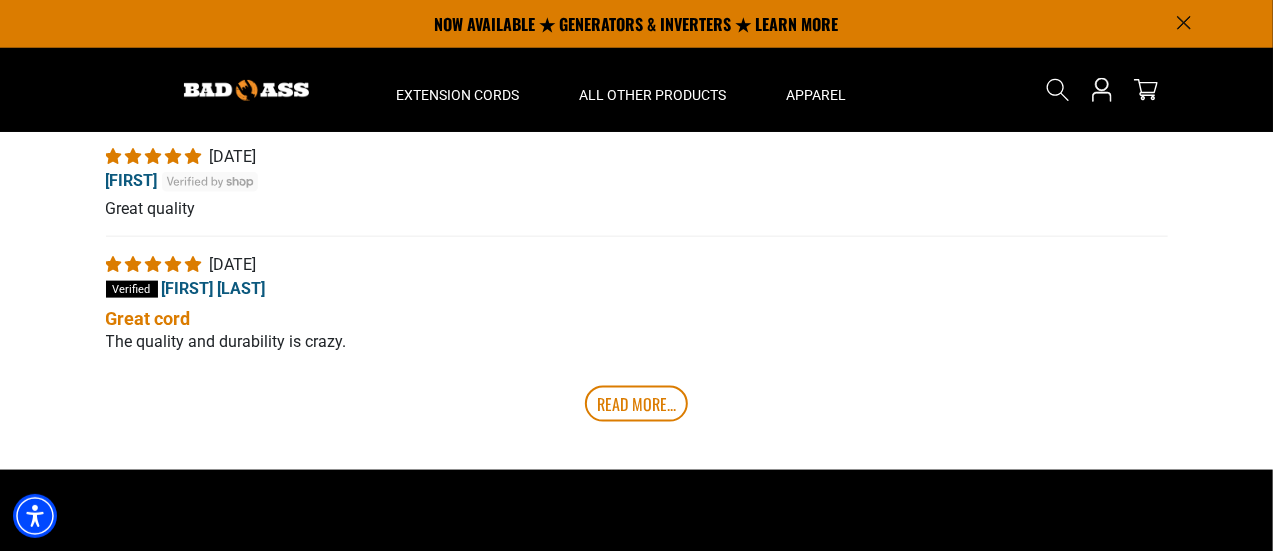 scroll, scrollTop: 5019, scrollLeft: 0, axis: vertical 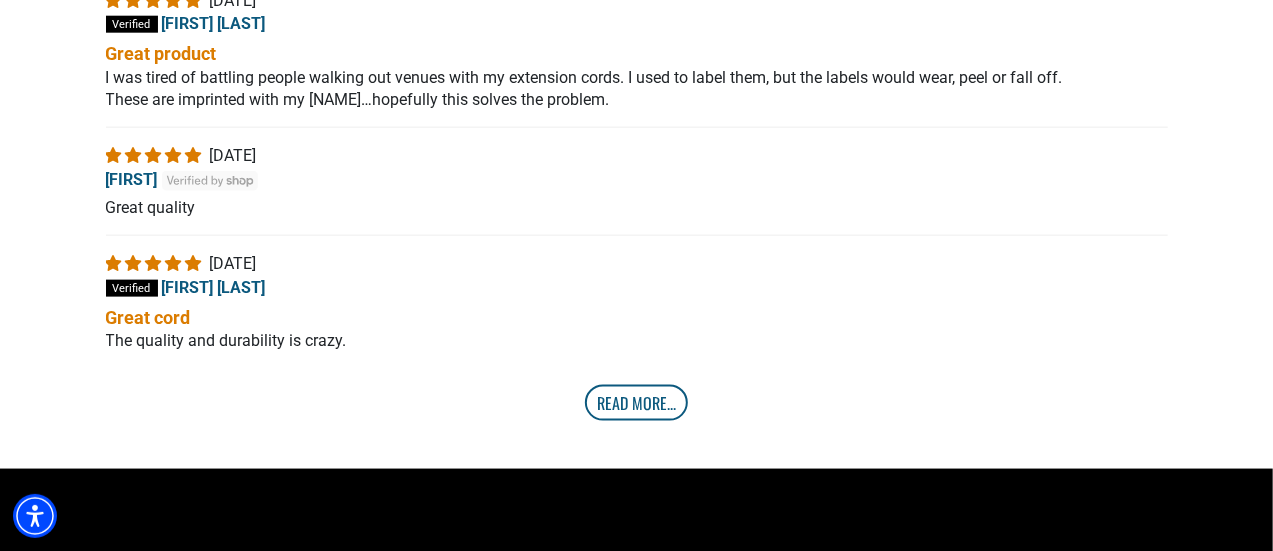 click on "Read More..." at bounding box center (636, 403) 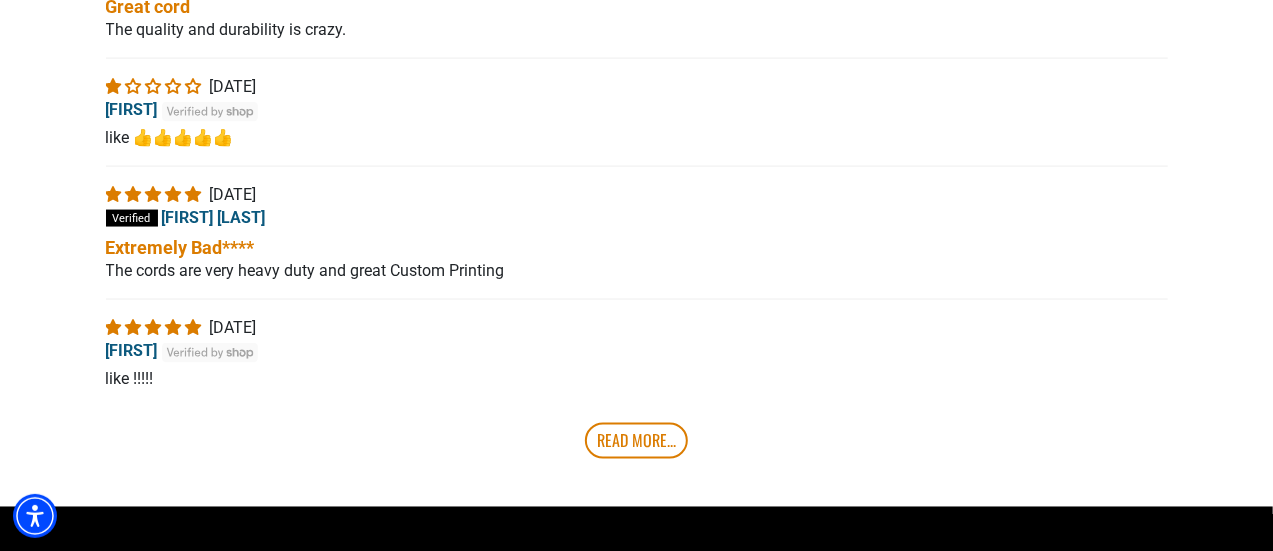 scroll, scrollTop: 5341, scrollLeft: 0, axis: vertical 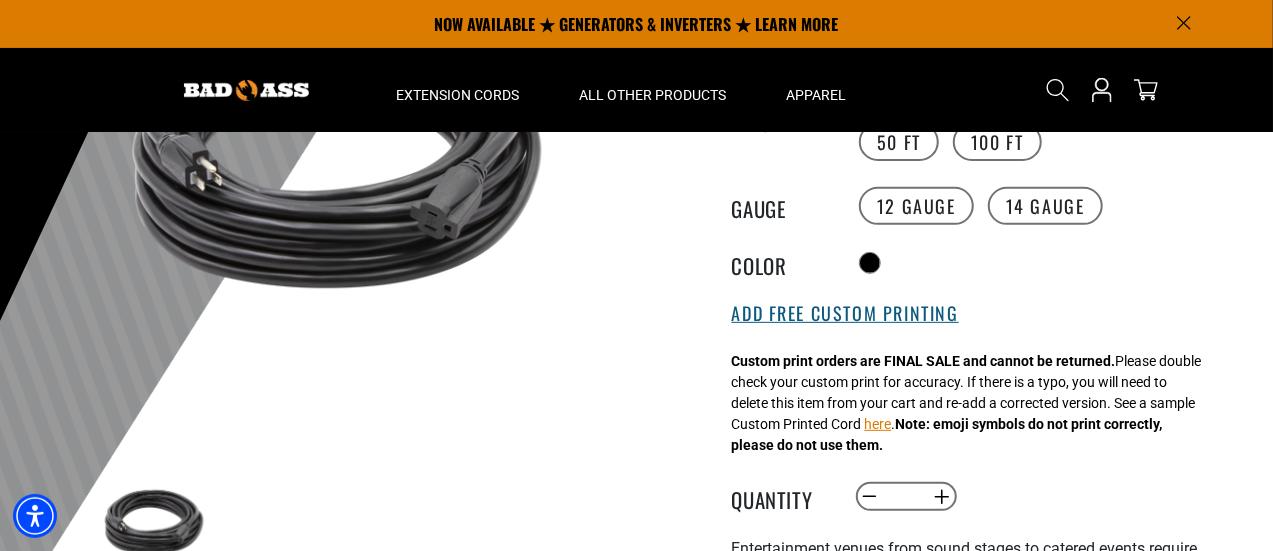 click on "Add Free Custom Printing" at bounding box center [845, 314] 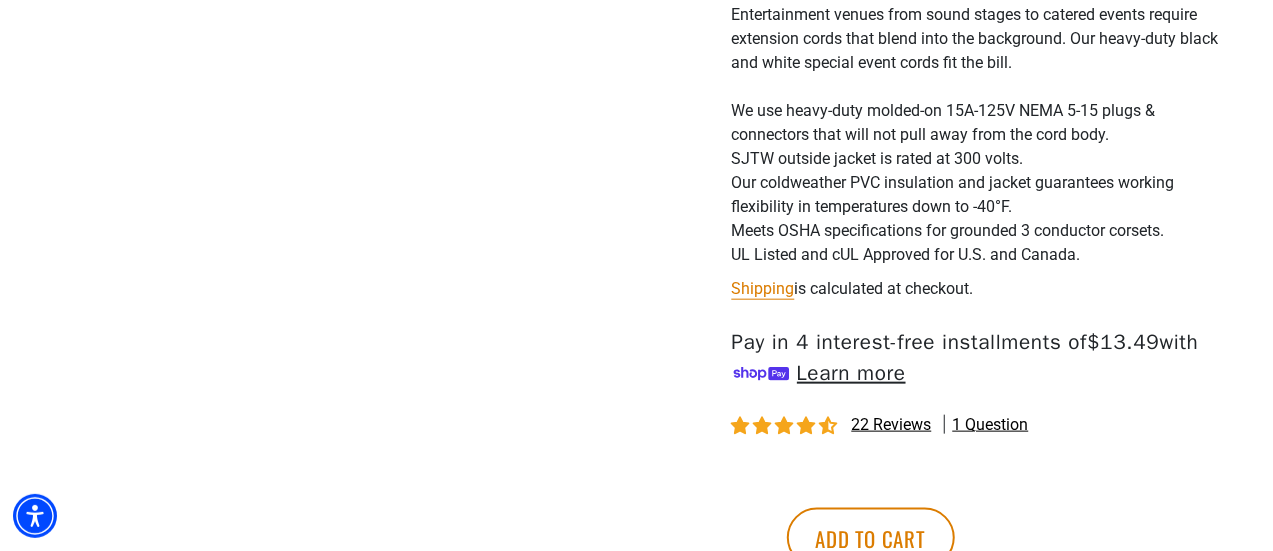 scroll, scrollTop: 966, scrollLeft: 0, axis: vertical 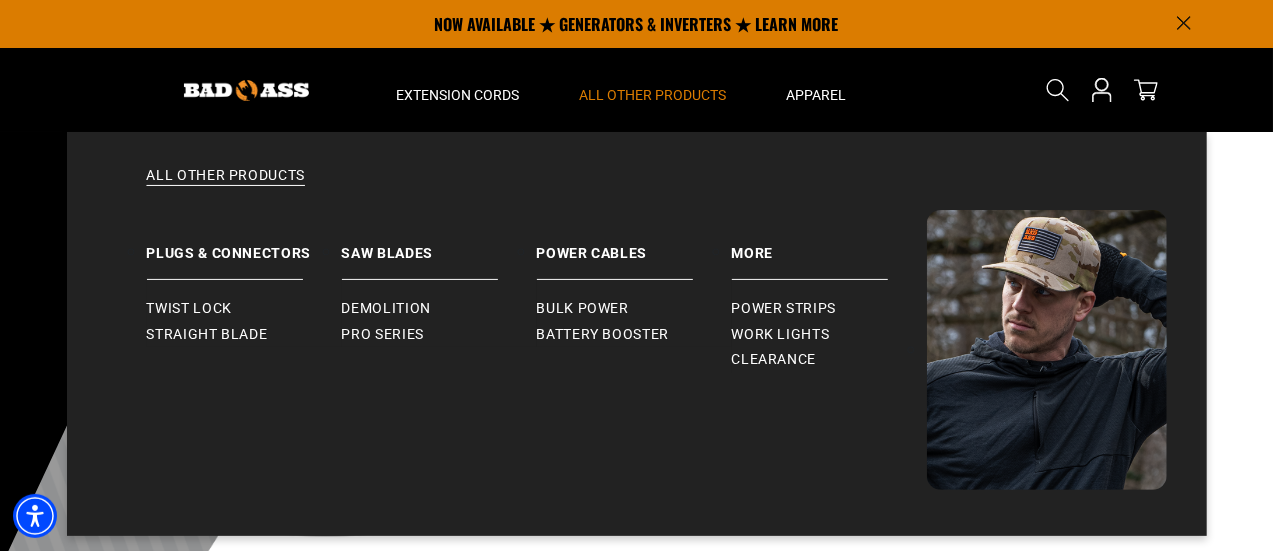 drag, startPoint x: 621, startPoint y: 97, endPoint x: 632, endPoint y: 93, distance: 11.7046995 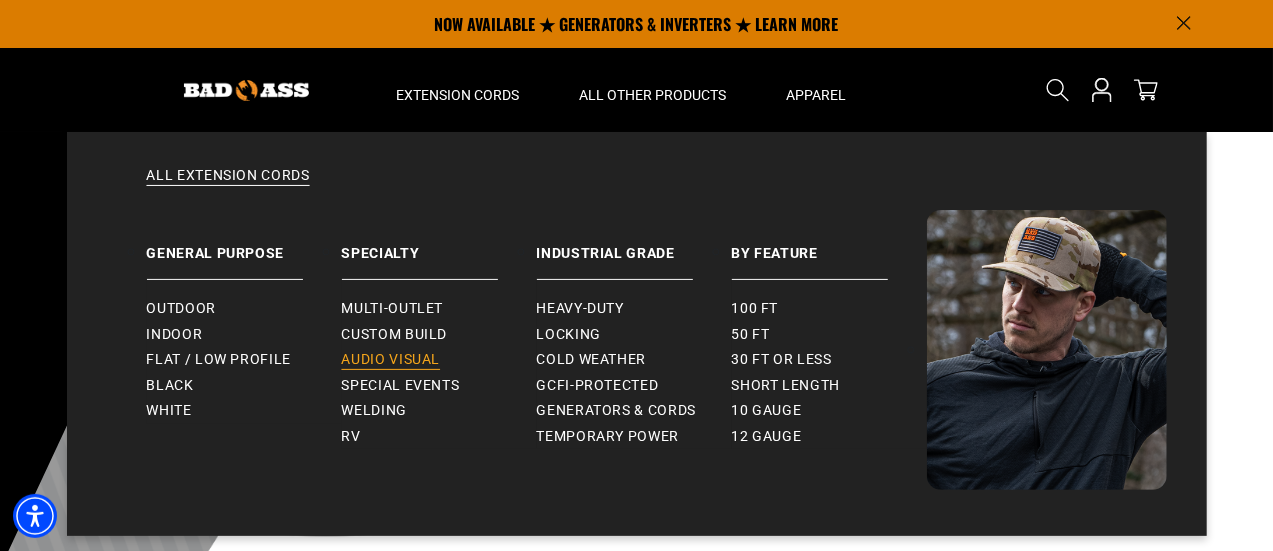 click on "Audio Visual" at bounding box center [391, 360] 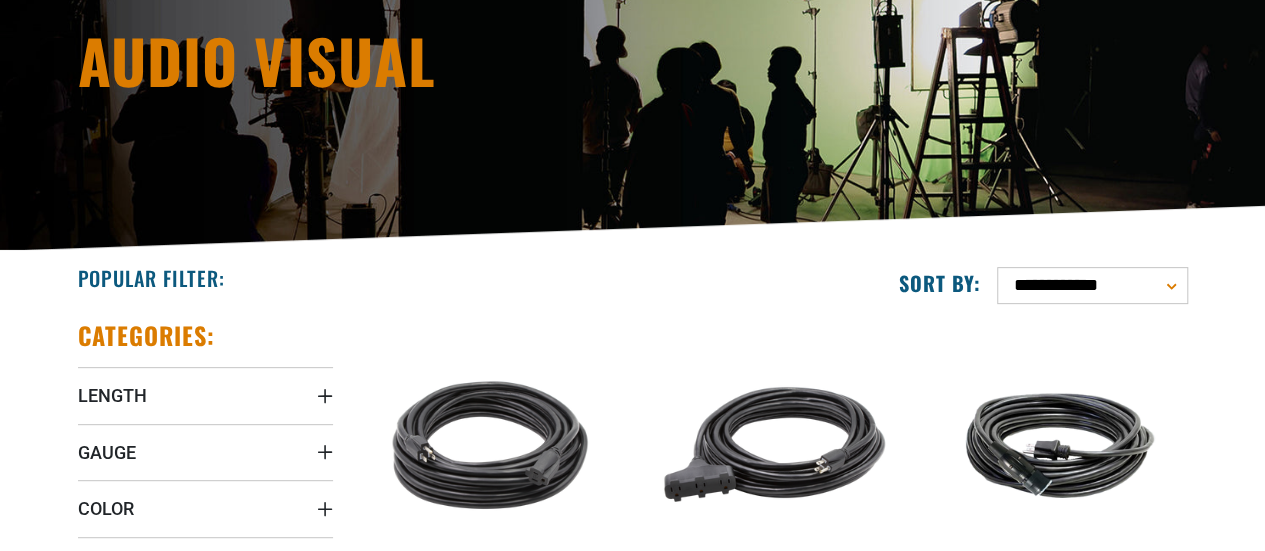scroll, scrollTop: 274, scrollLeft: 0, axis: vertical 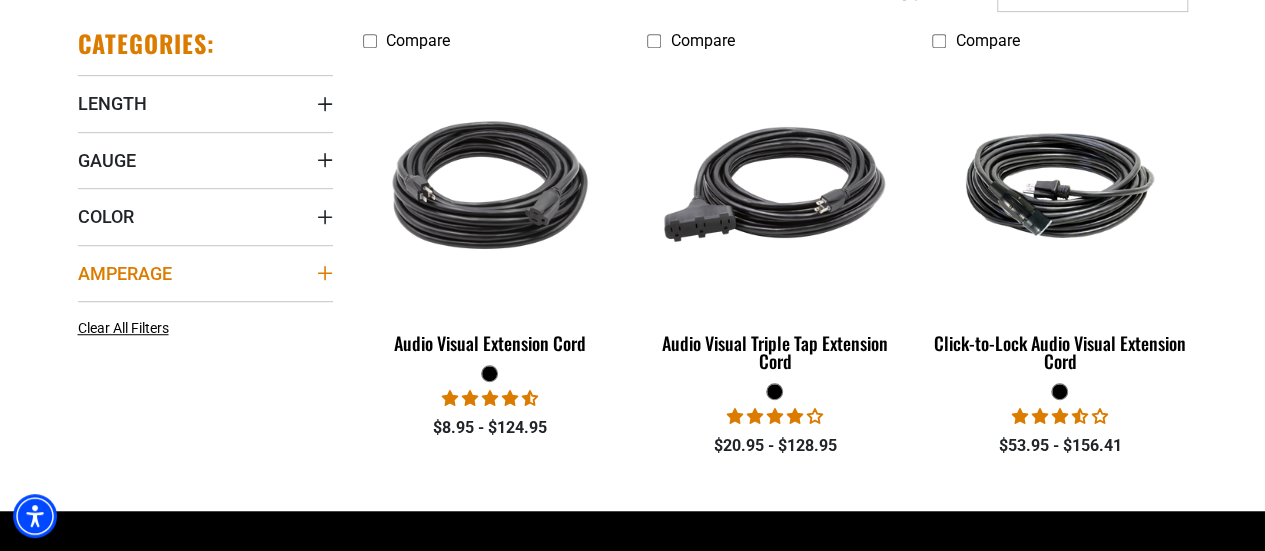 click 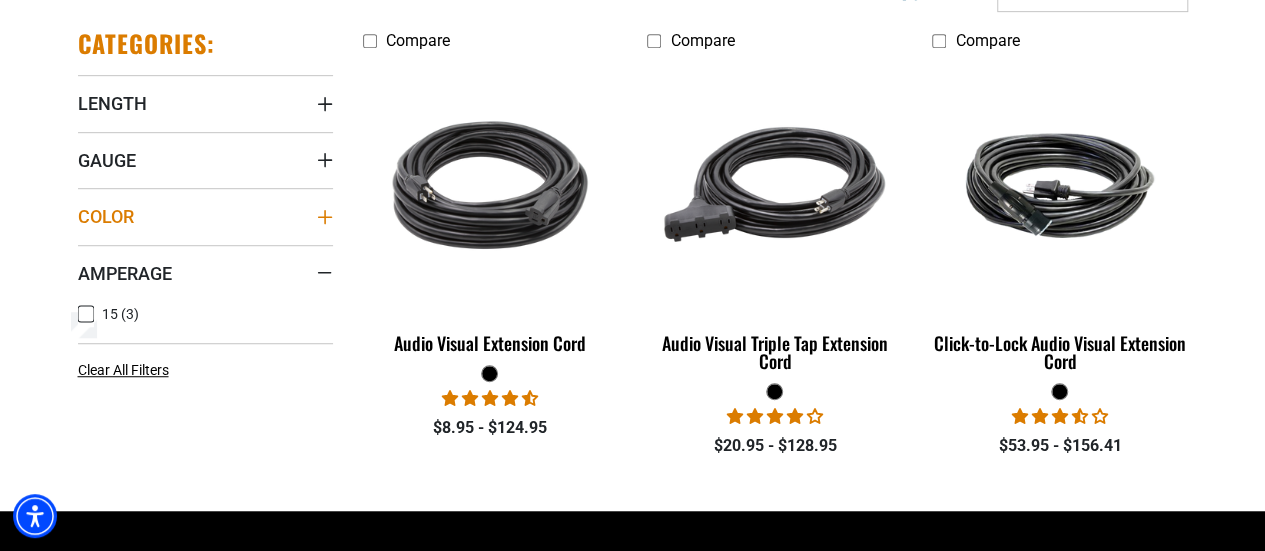click 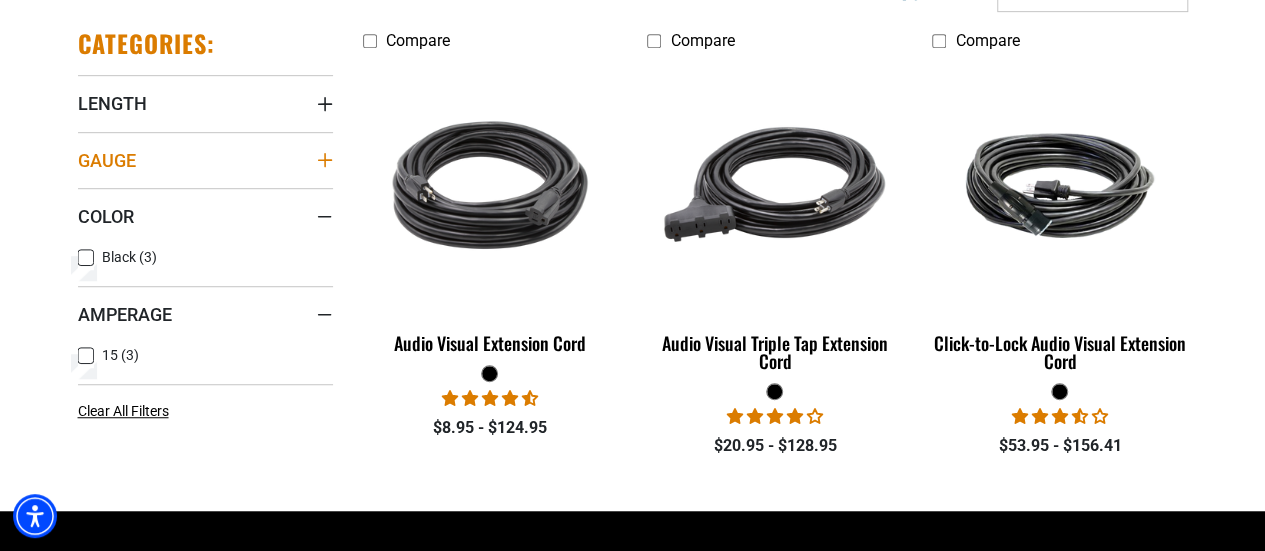 click 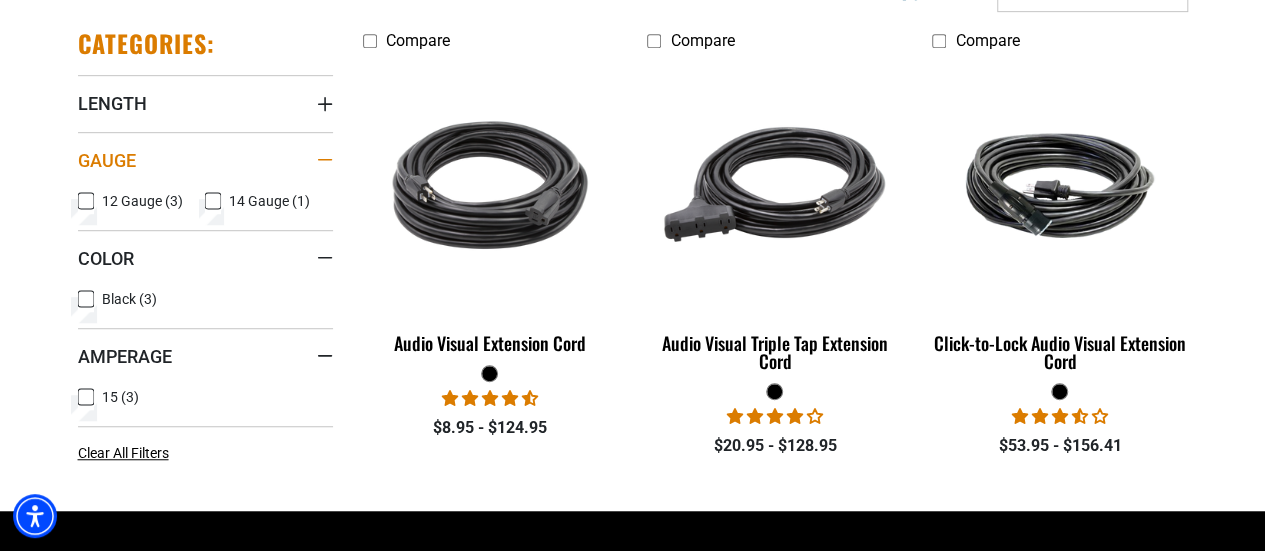 click at bounding box center (325, 160) 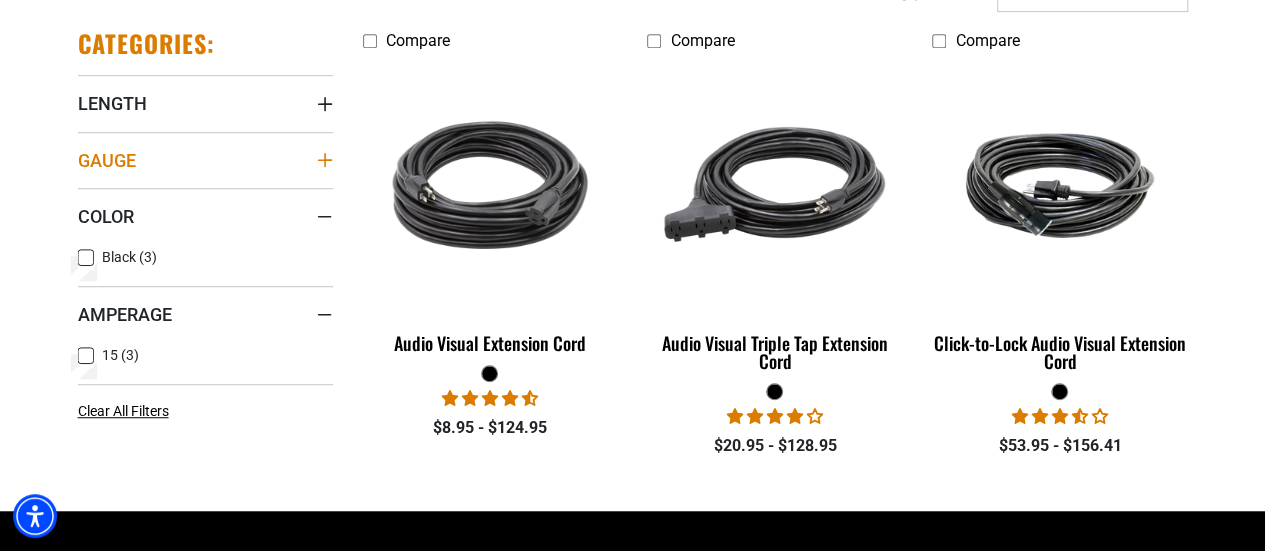 click 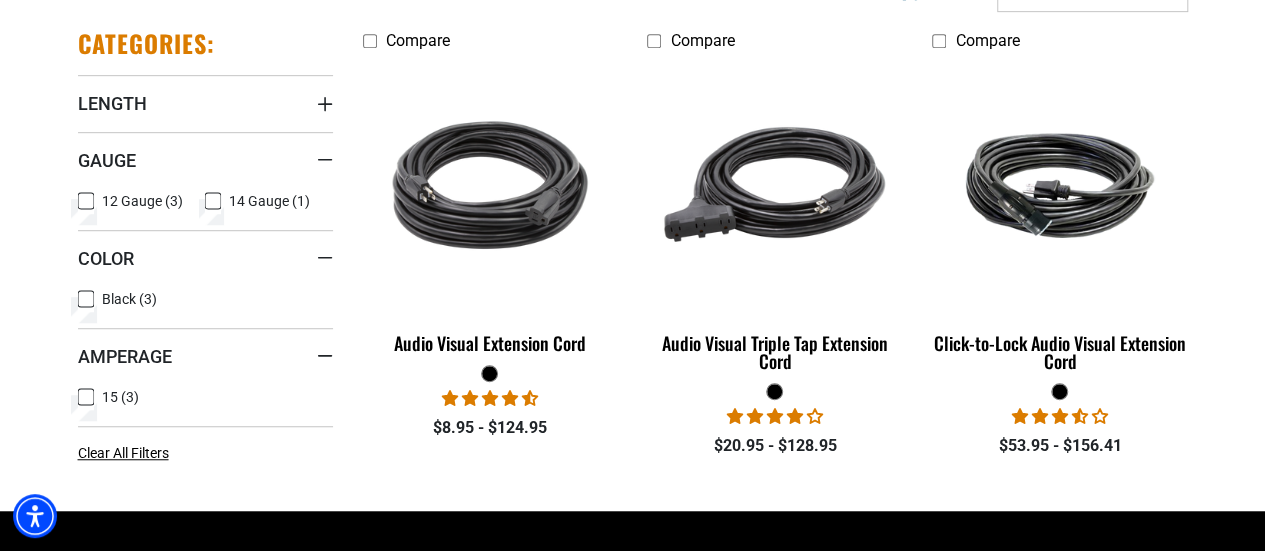 click 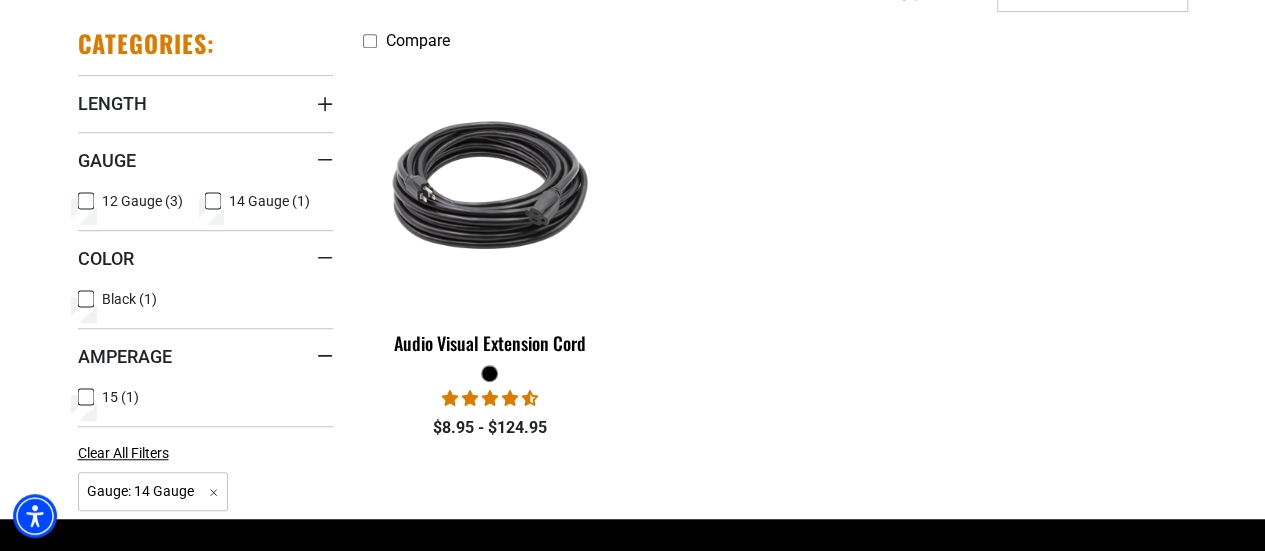 click 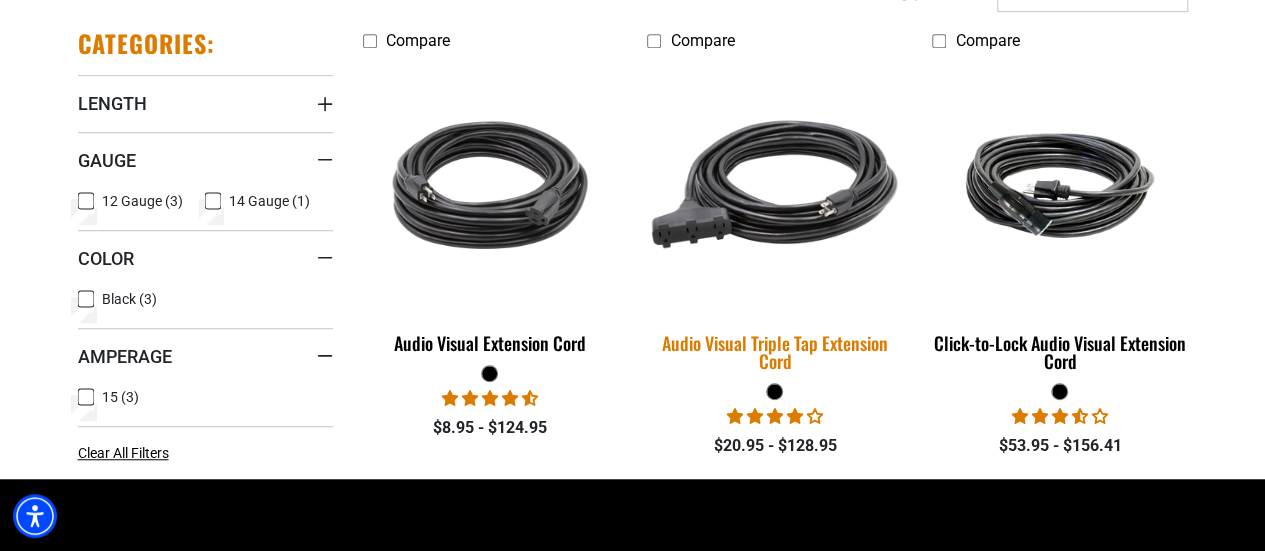 click at bounding box center [775, 185] 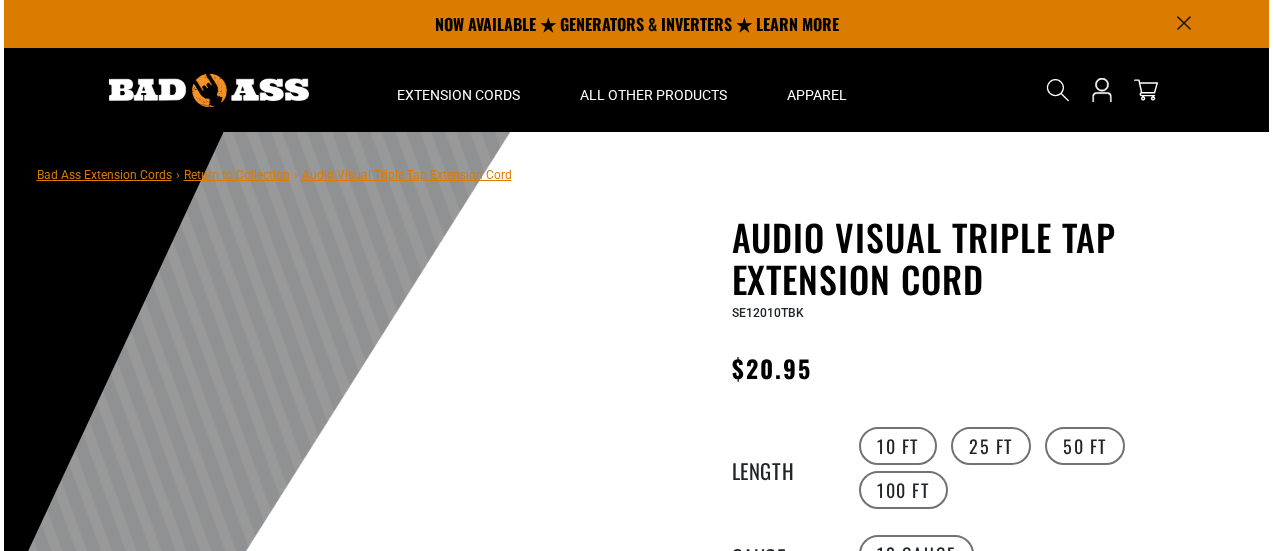 scroll, scrollTop: 0, scrollLeft: 0, axis: both 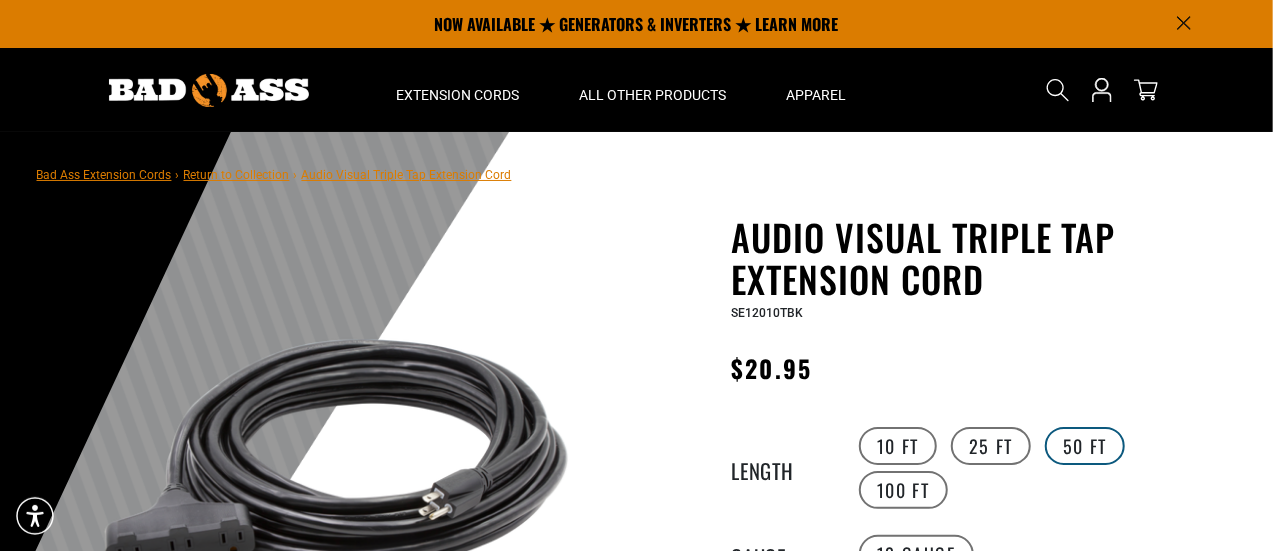 click on "50 FT" at bounding box center [1085, 446] 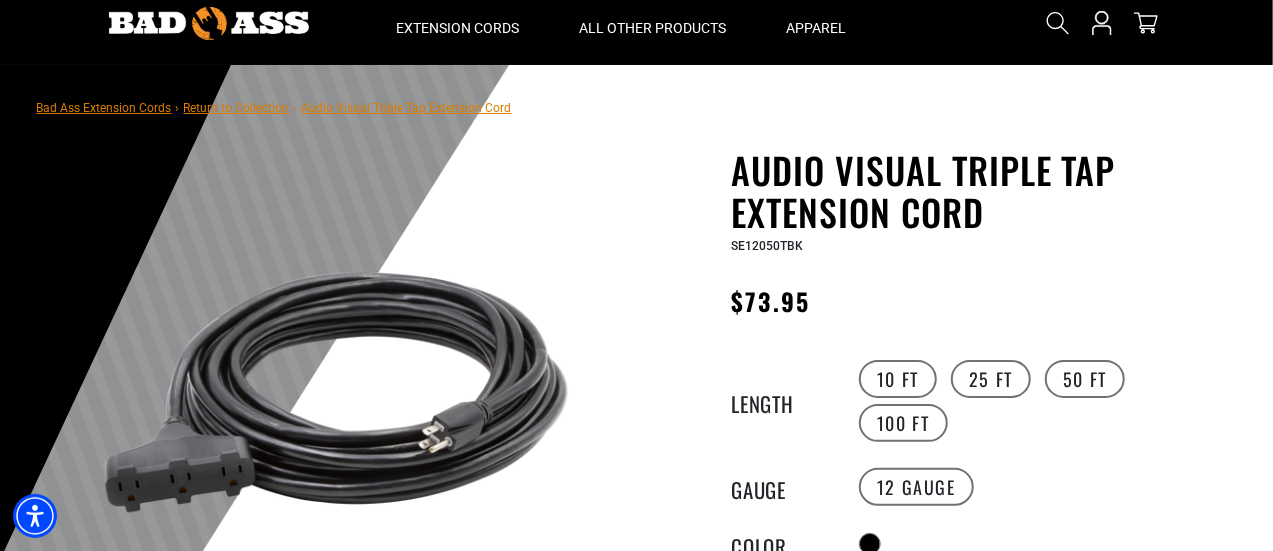 scroll, scrollTop: 0, scrollLeft: 0, axis: both 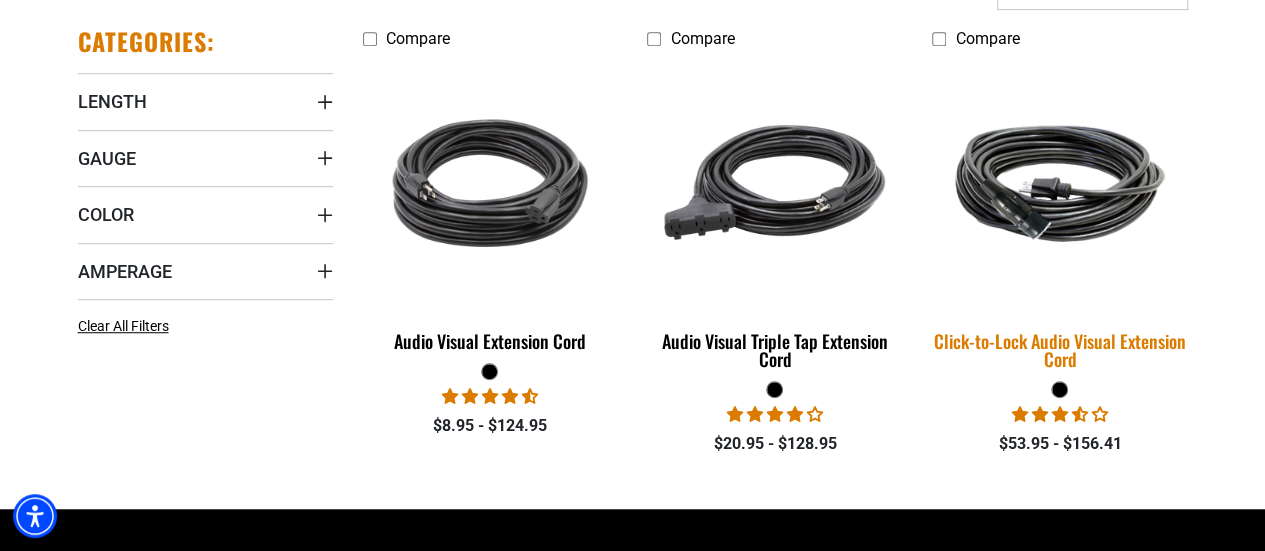 click at bounding box center [1060, 183] 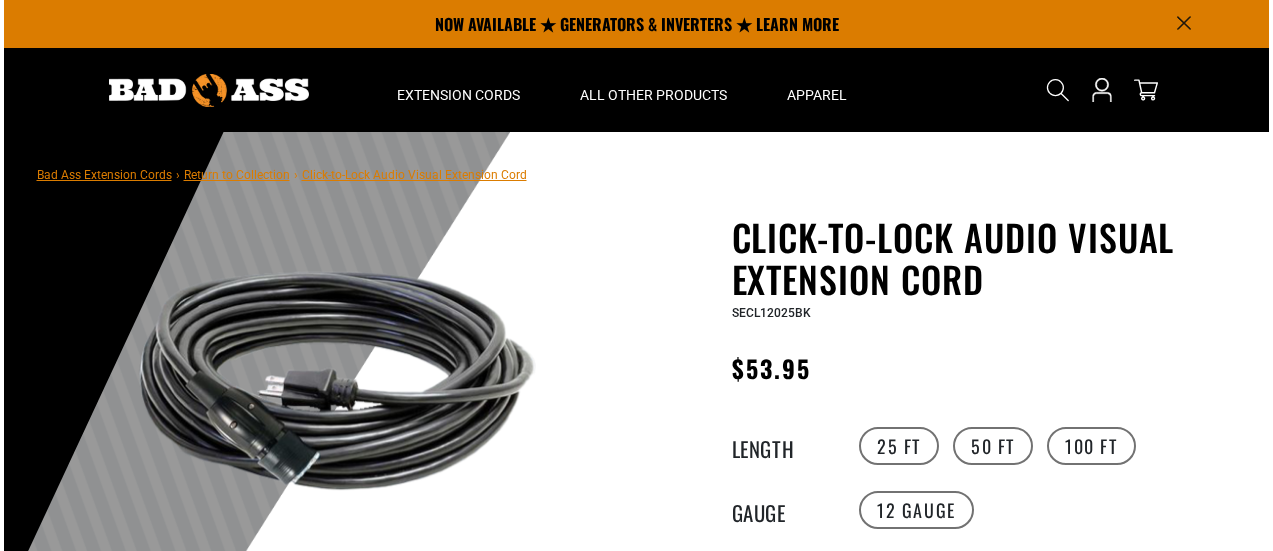 scroll, scrollTop: 0, scrollLeft: 0, axis: both 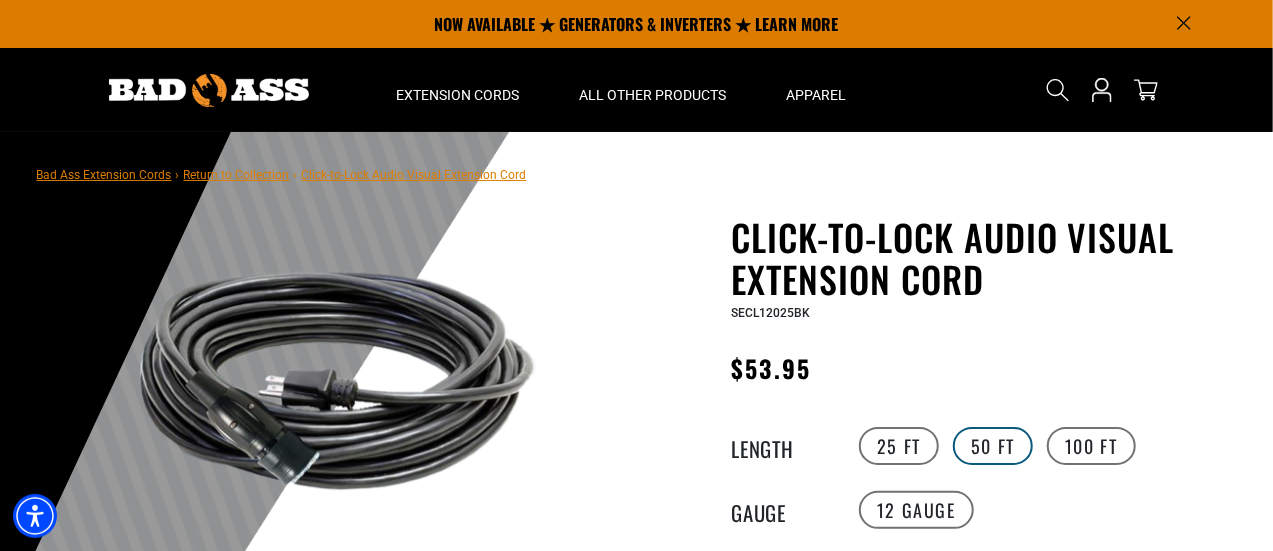 click on "50 FT" at bounding box center [993, 446] 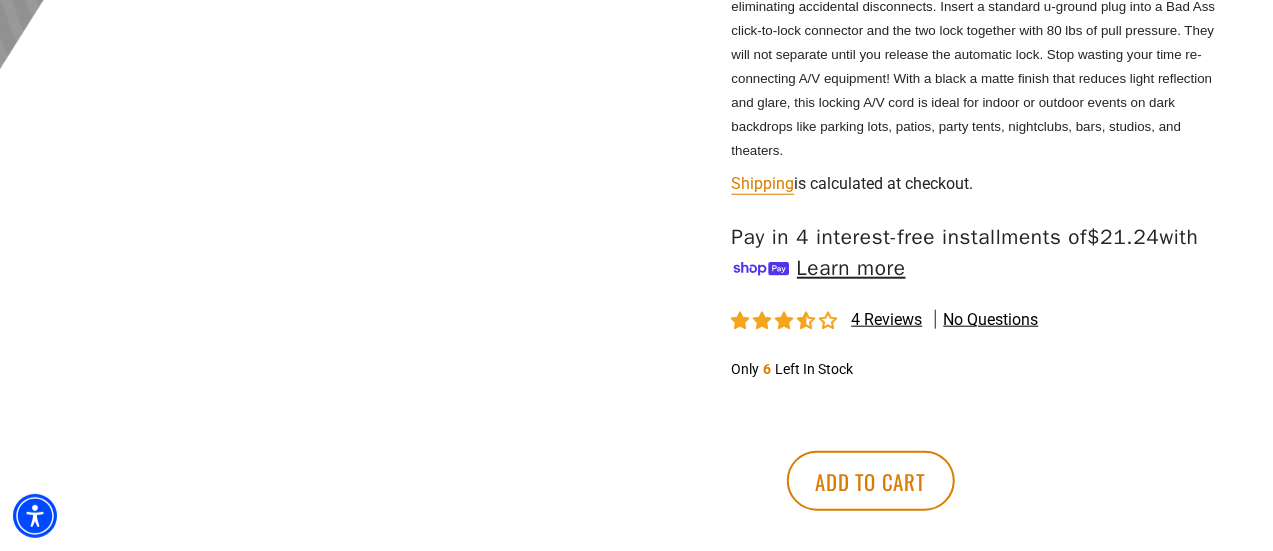 scroll, scrollTop: 875, scrollLeft: 0, axis: vertical 